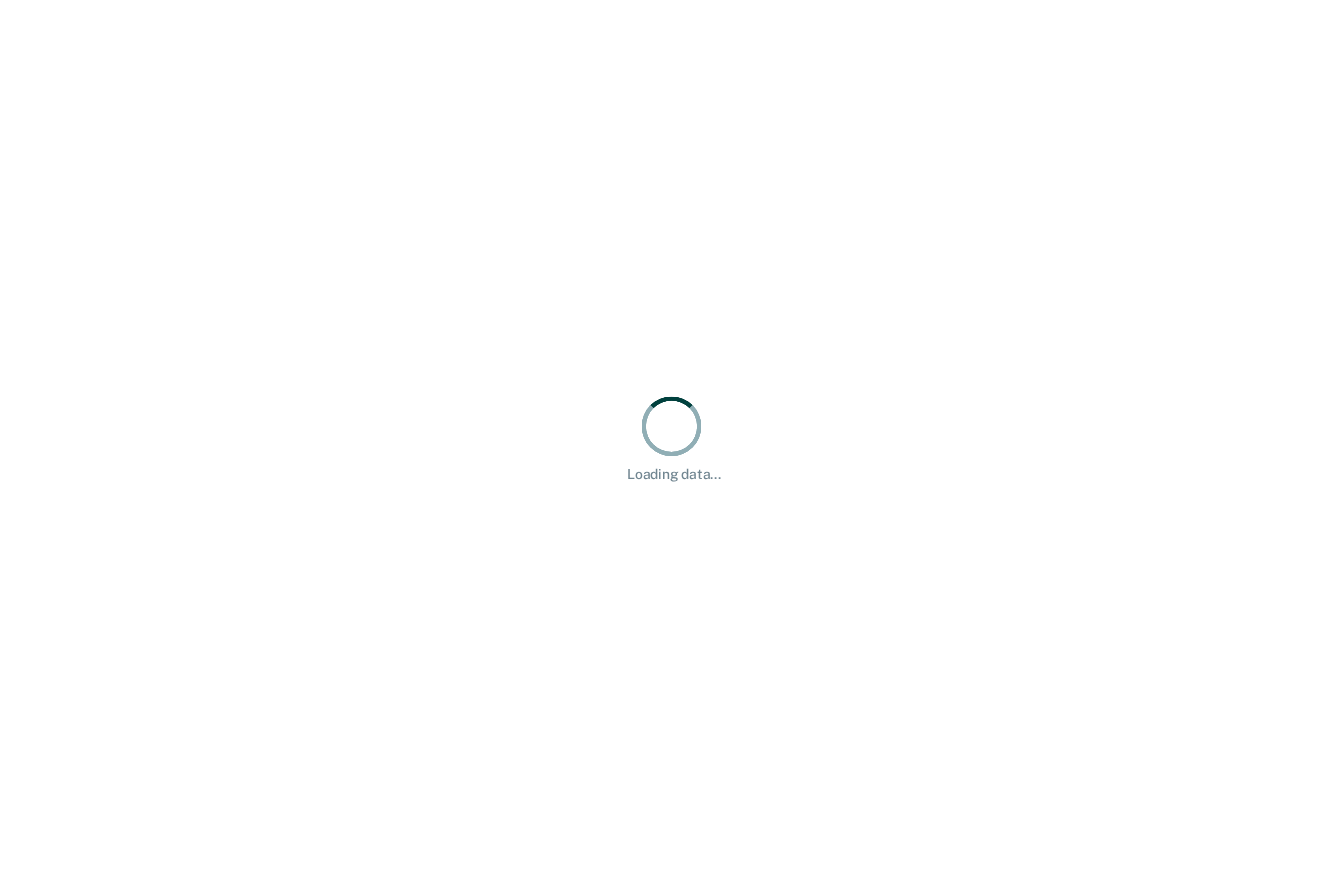 scroll, scrollTop: 0, scrollLeft: 0, axis: both 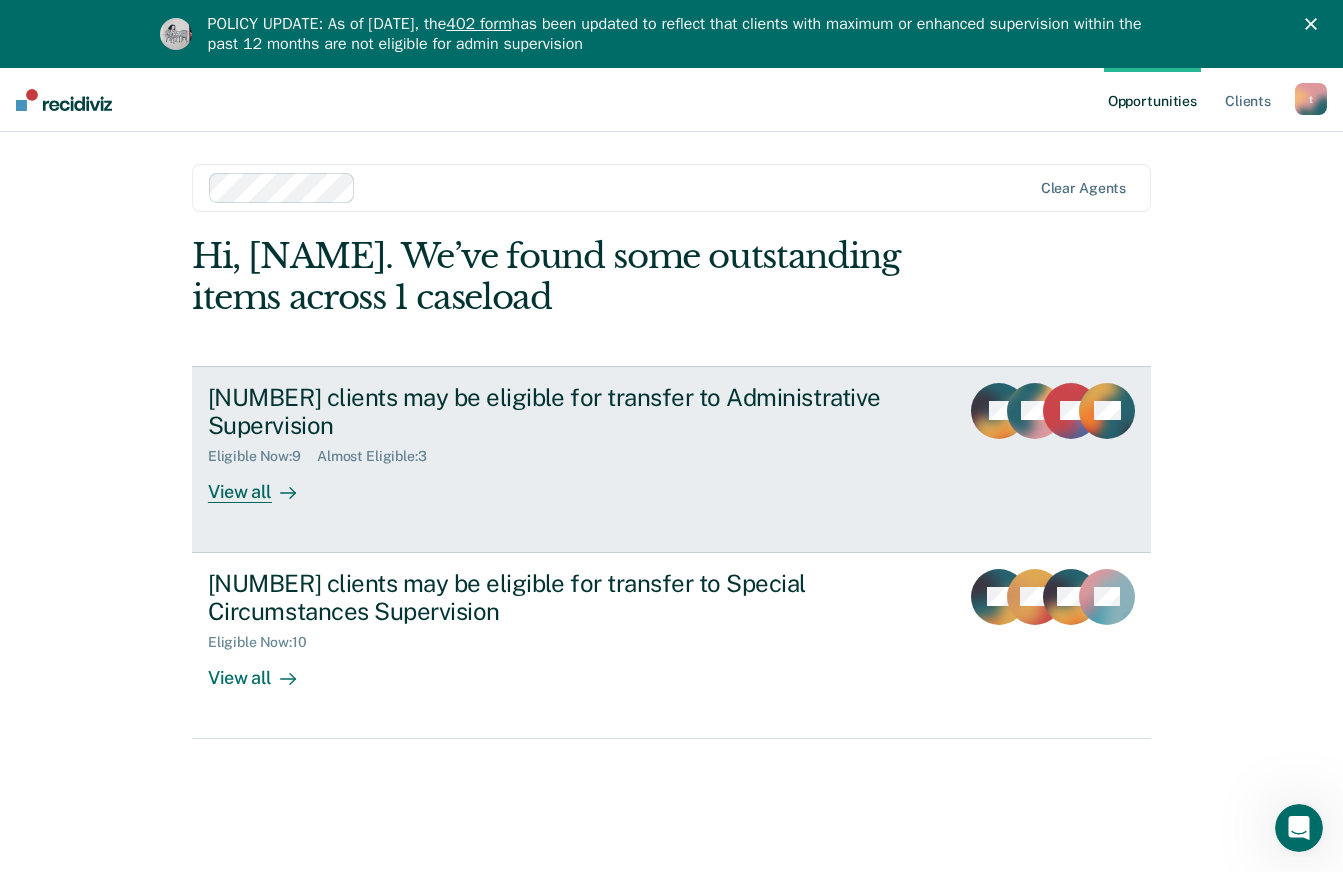 click on "View all" at bounding box center (264, 484) 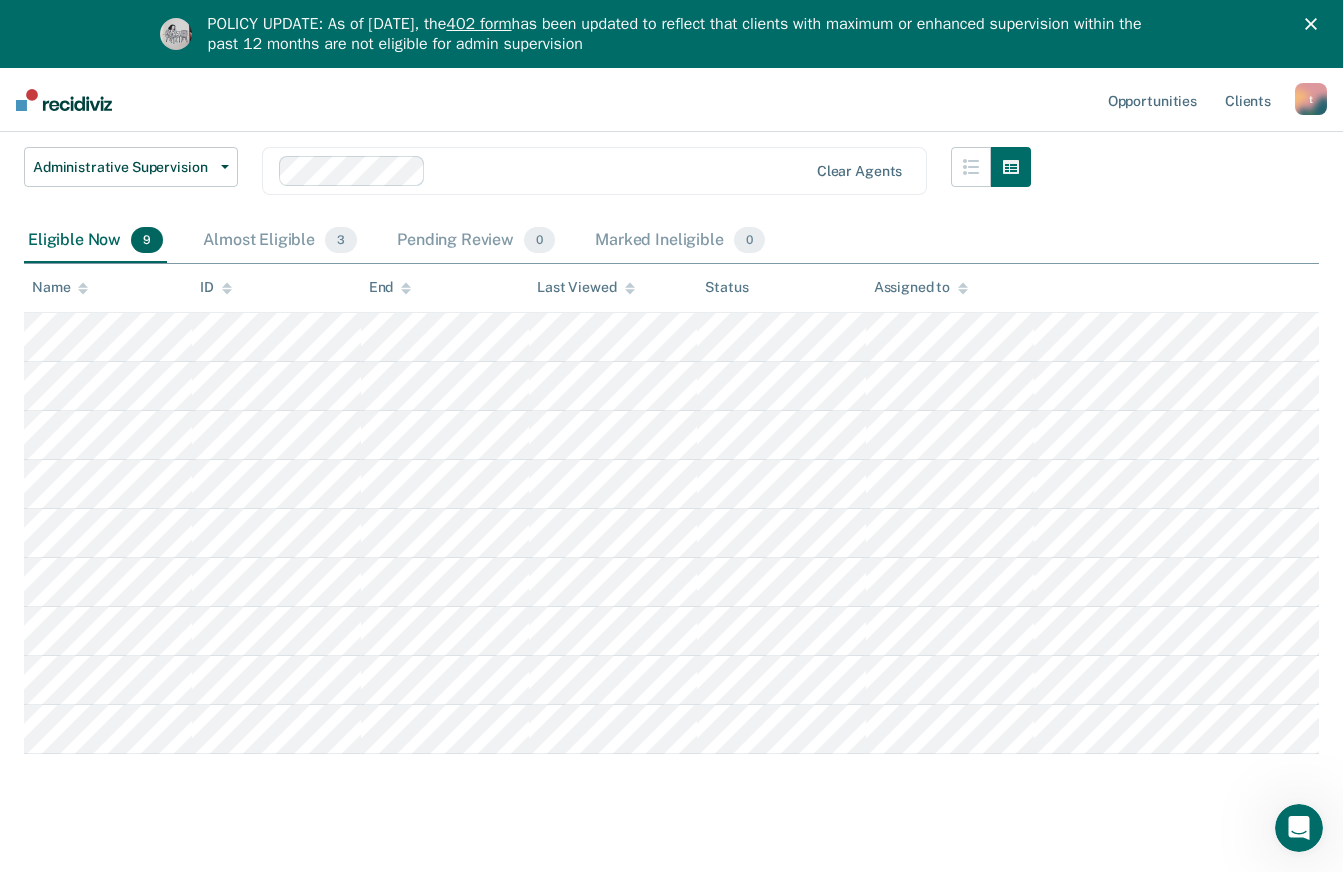 scroll, scrollTop: 215, scrollLeft: 0, axis: vertical 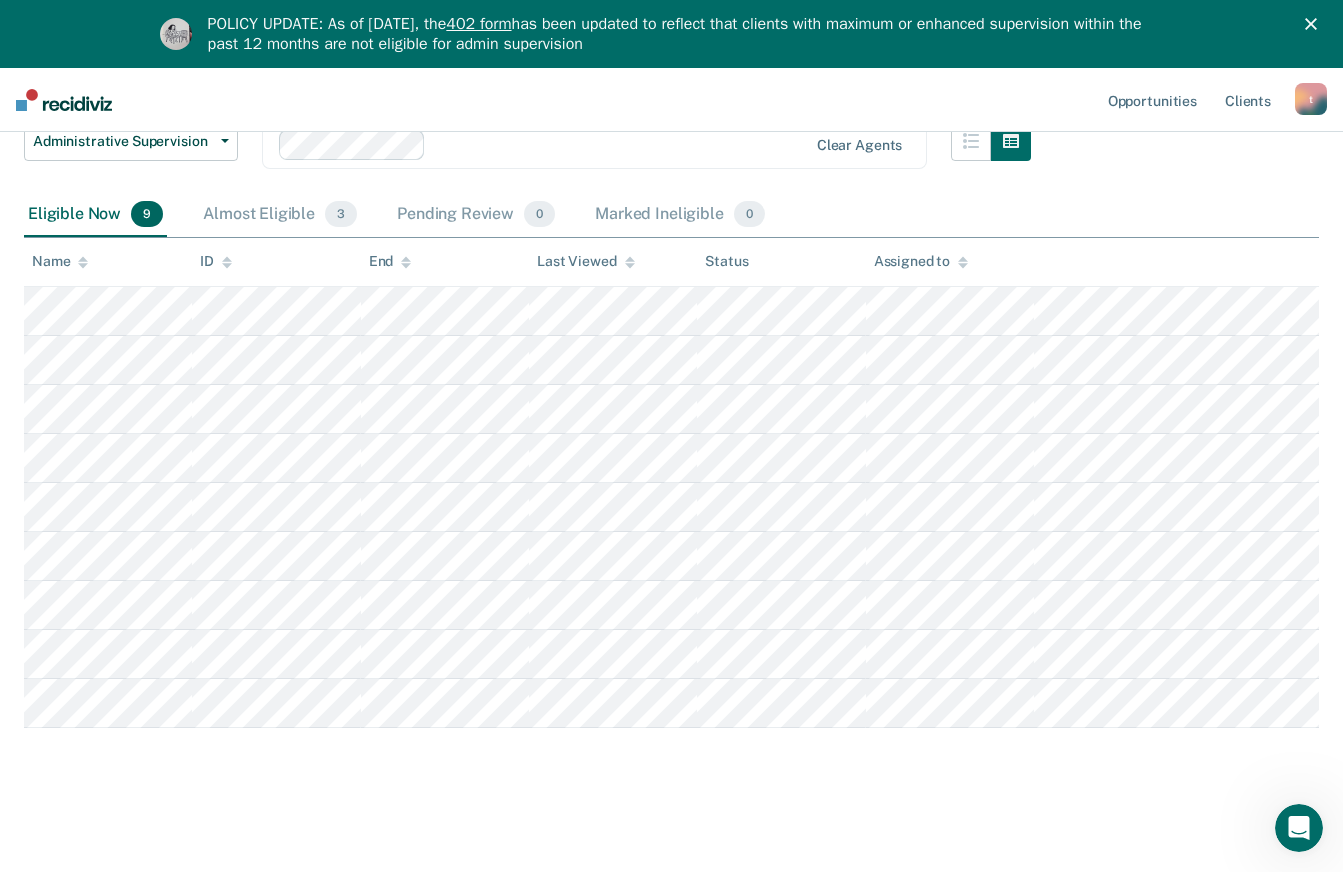 click on "Eligible Now 9" at bounding box center (95, 215) 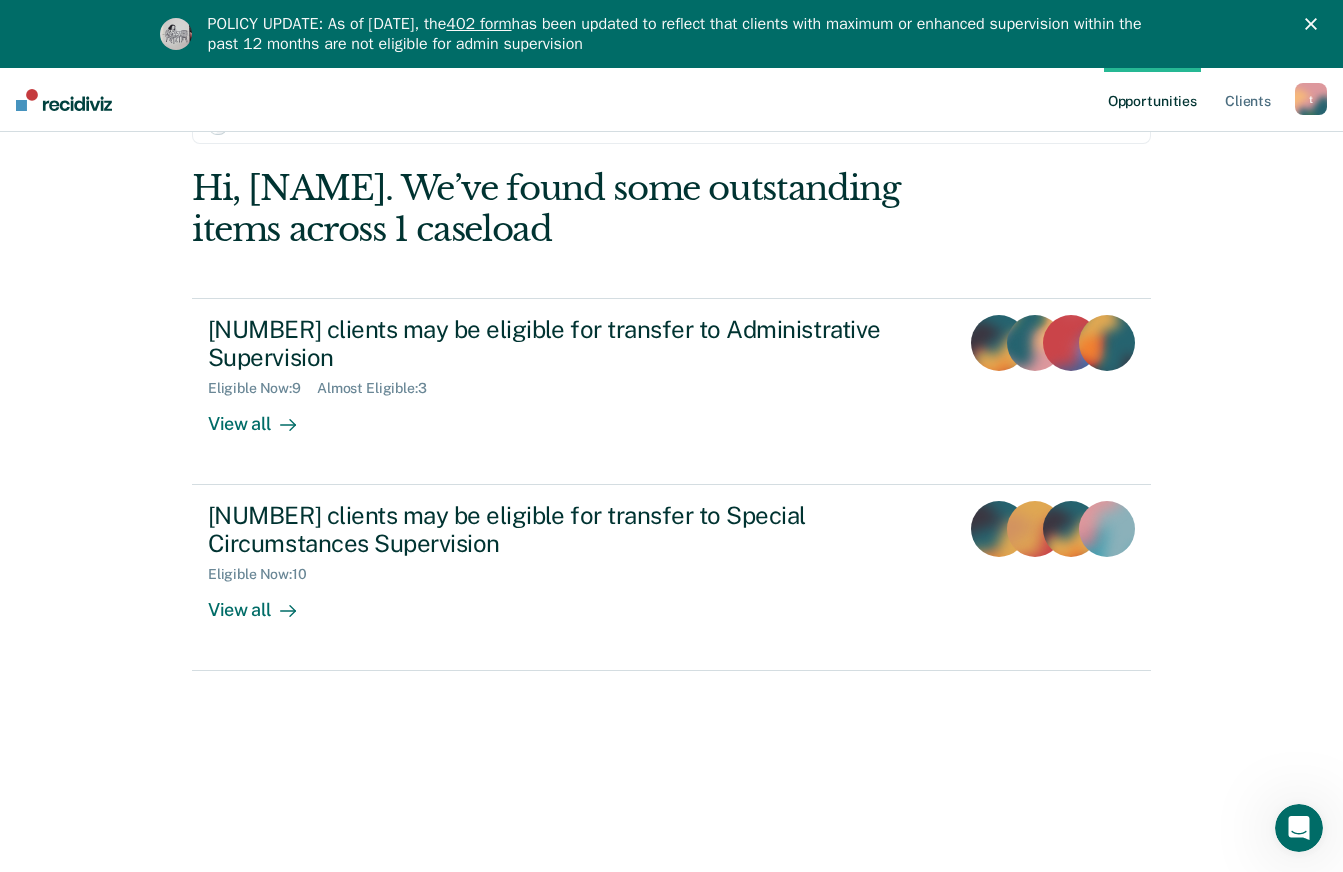 scroll, scrollTop: 0, scrollLeft: 0, axis: both 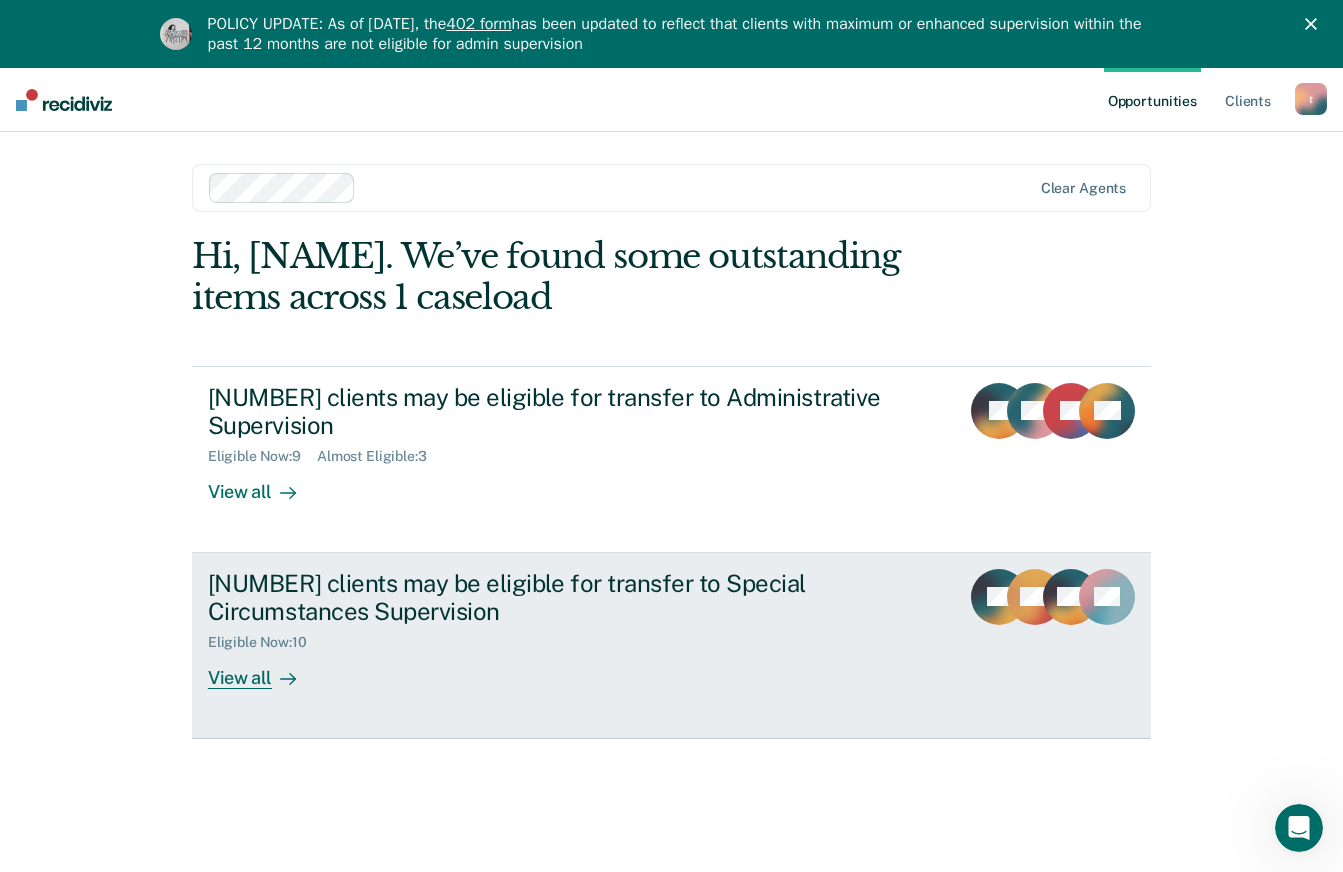 click on "10 clients may be eligible for transfer to Special Circumstances Supervision" at bounding box center (559, 598) 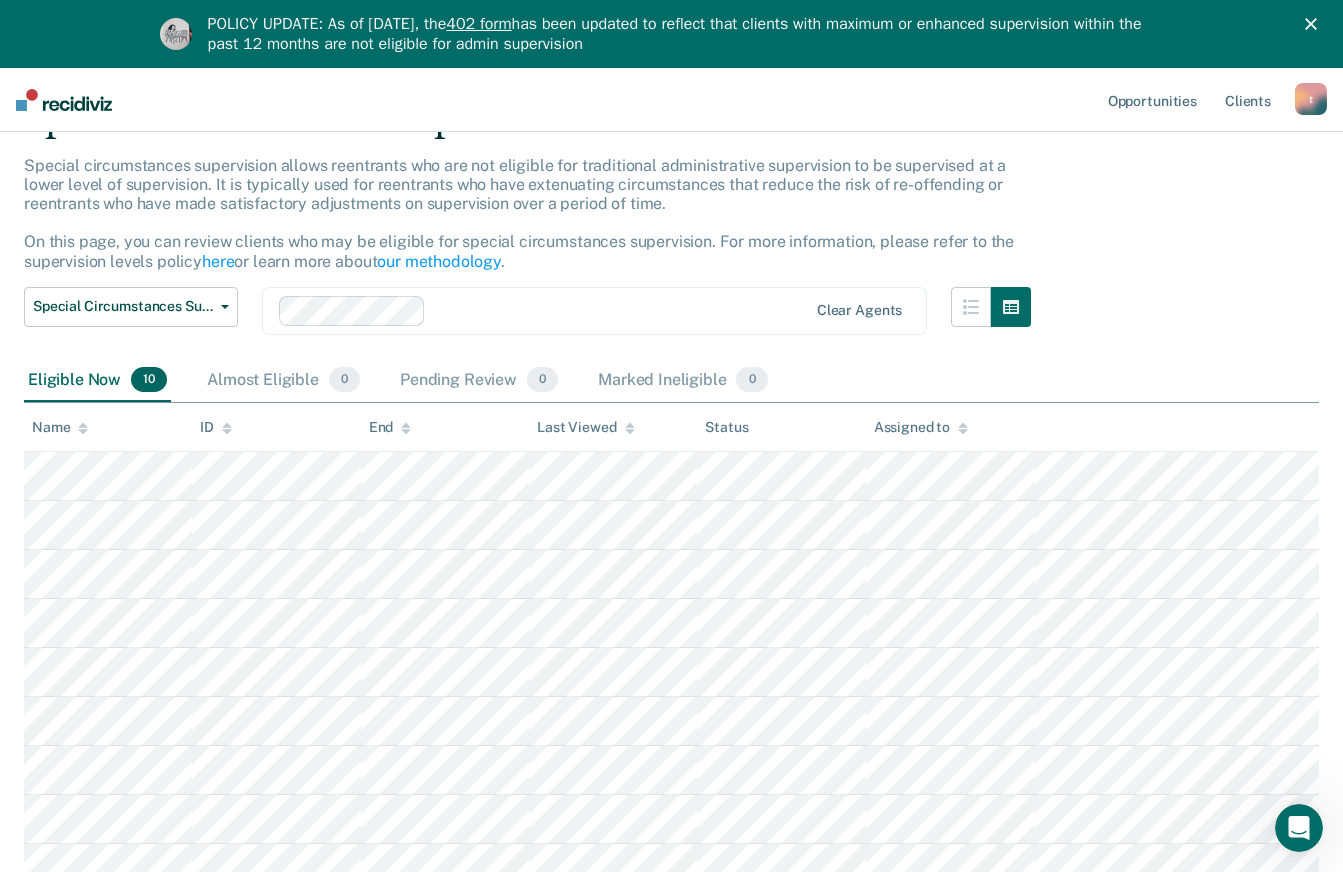 scroll, scrollTop: 0, scrollLeft: 0, axis: both 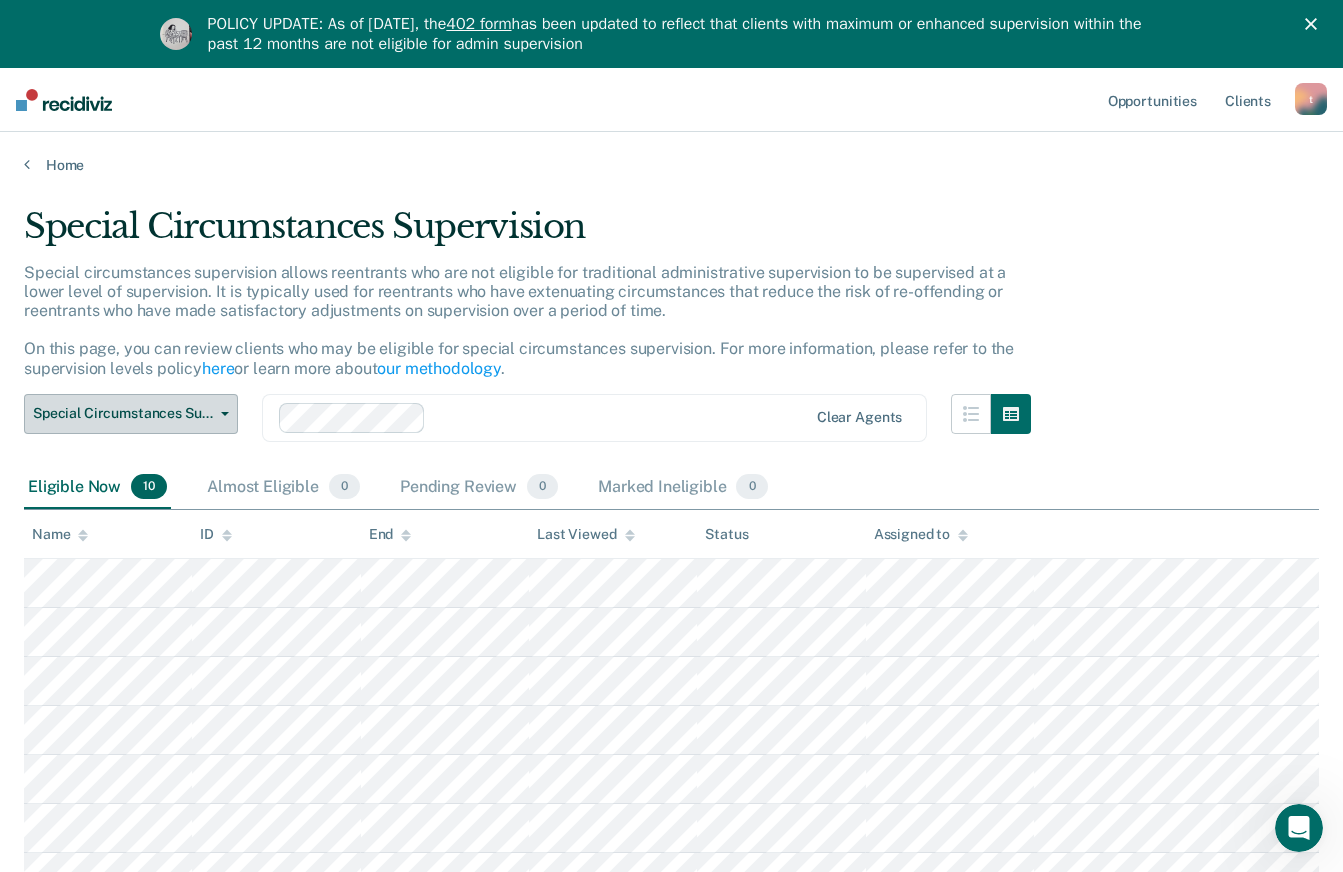 click on "Special Circumstances Supervision" at bounding box center [123, 413] 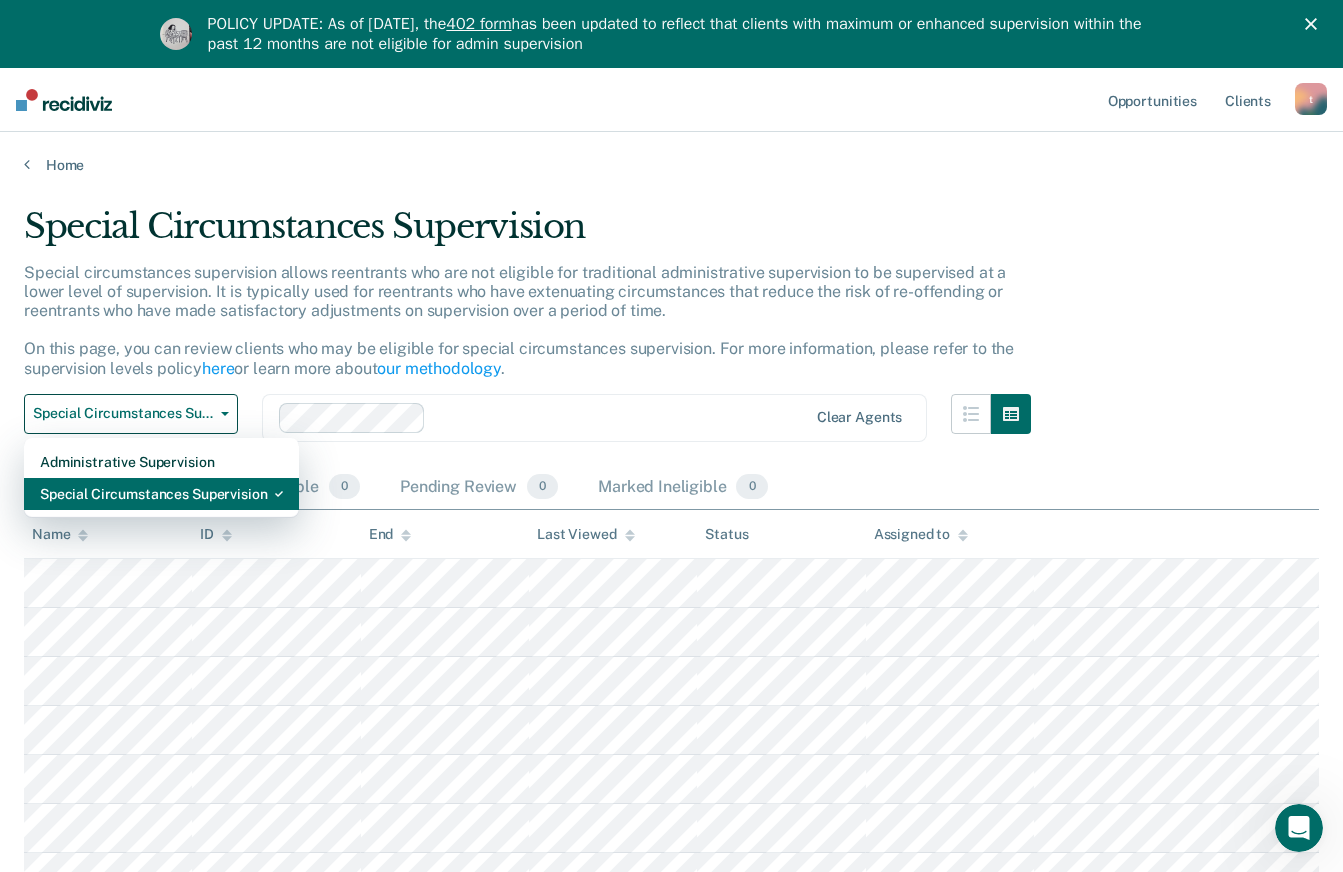 click on "Special Circumstances Supervision" at bounding box center (161, 462) 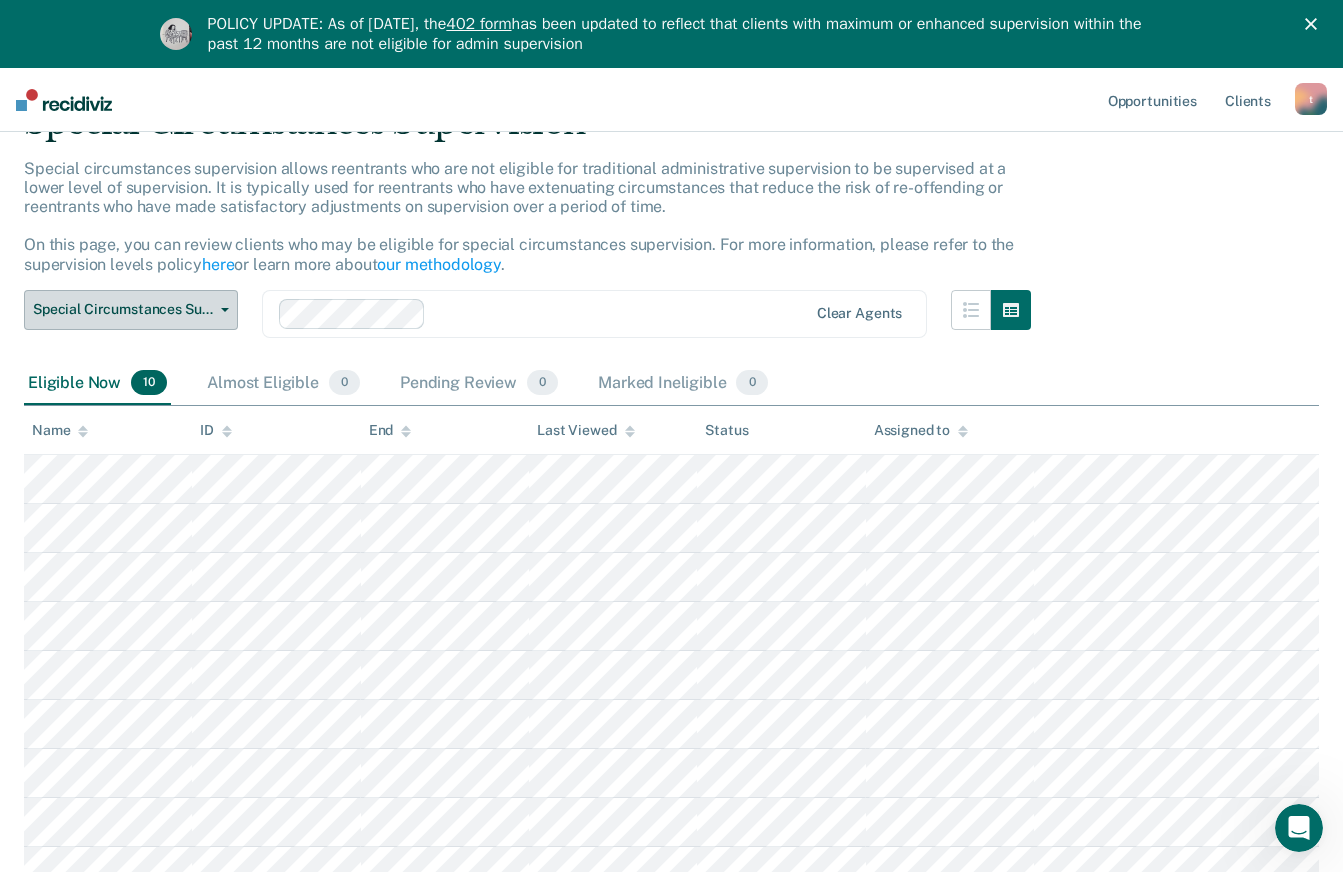 scroll, scrollTop: 0, scrollLeft: 0, axis: both 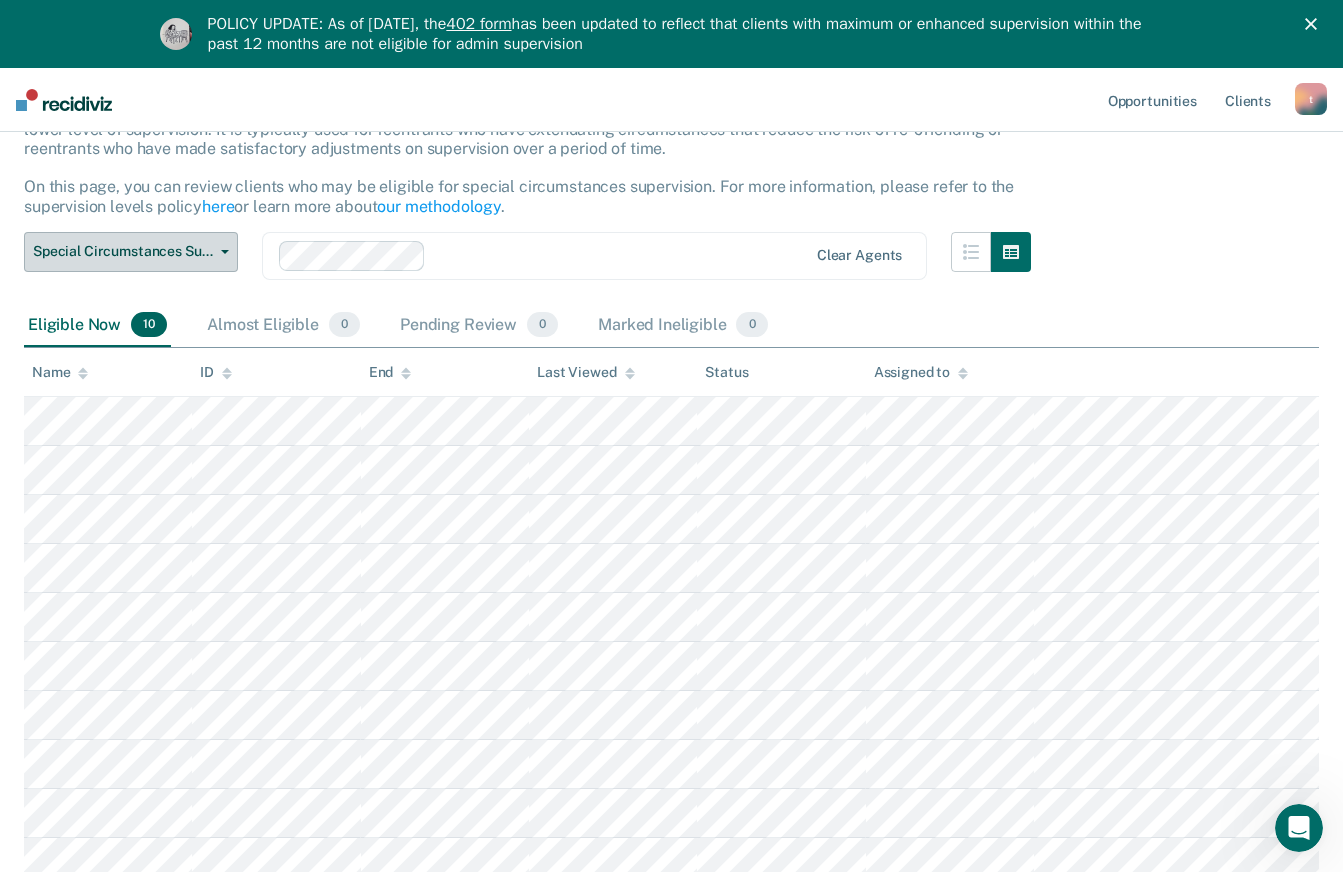 click on "Special Circumstances Supervision" at bounding box center [123, 251] 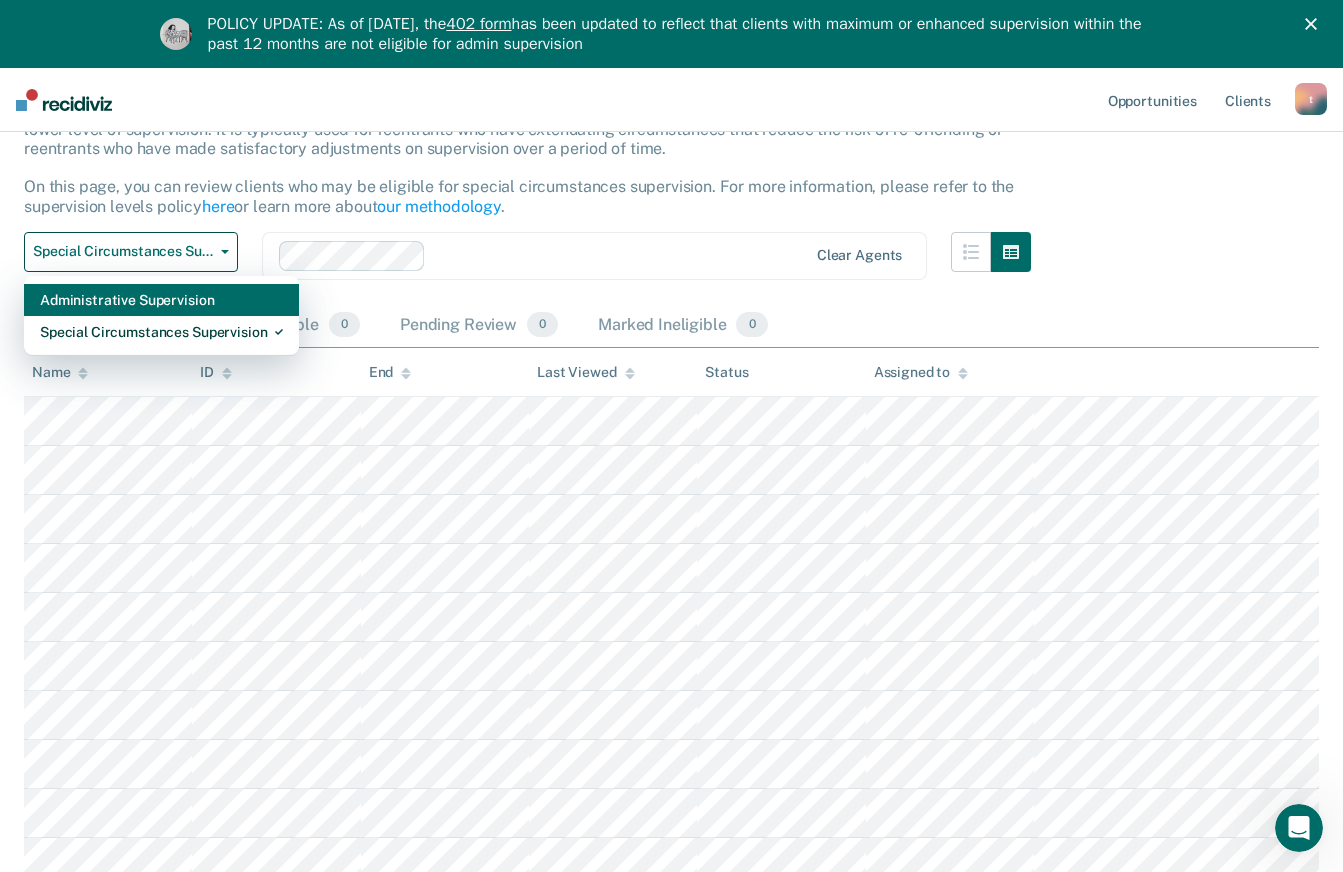 click on "Administrative Supervision" at bounding box center (161, 300) 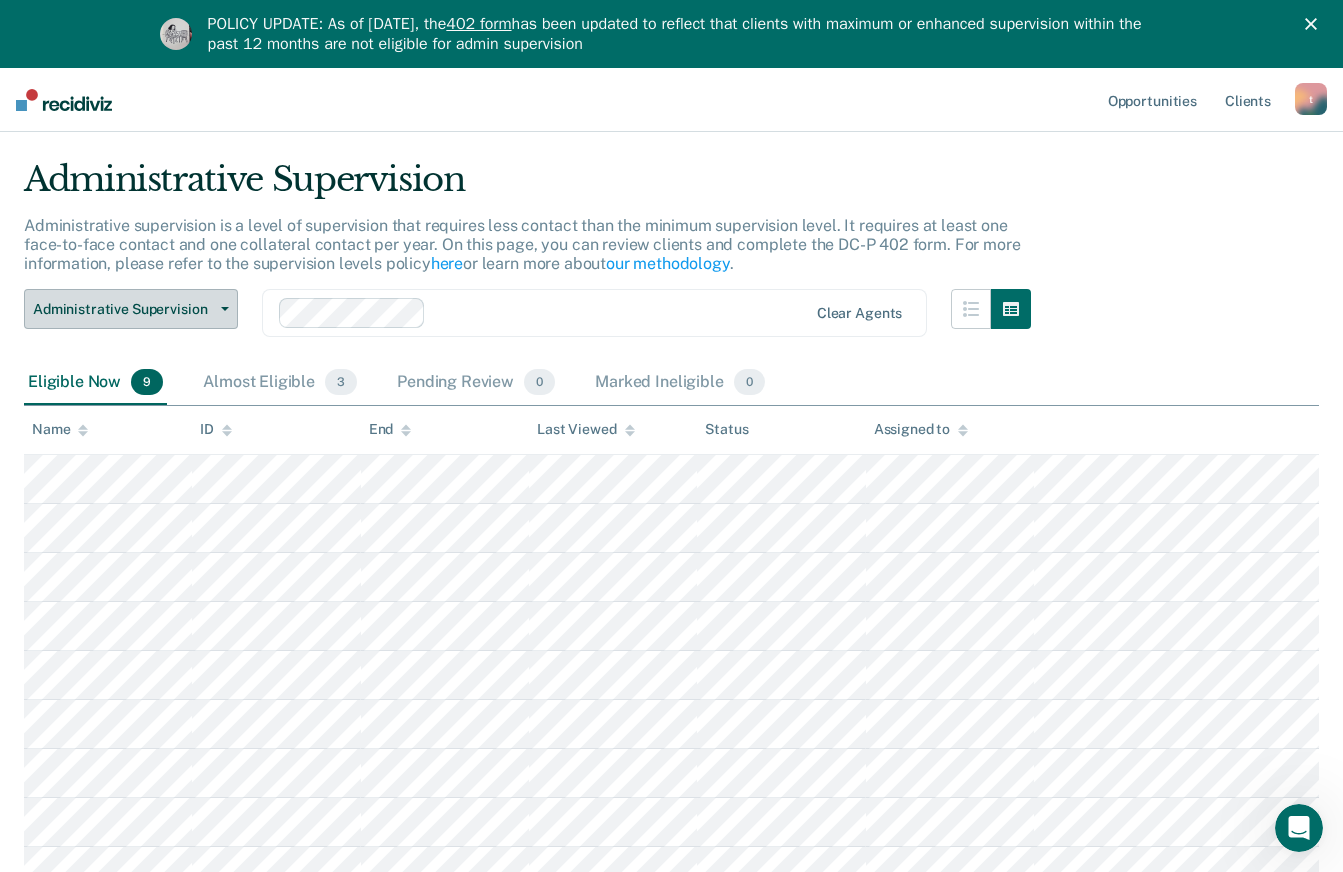scroll, scrollTop: 0, scrollLeft: 0, axis: both 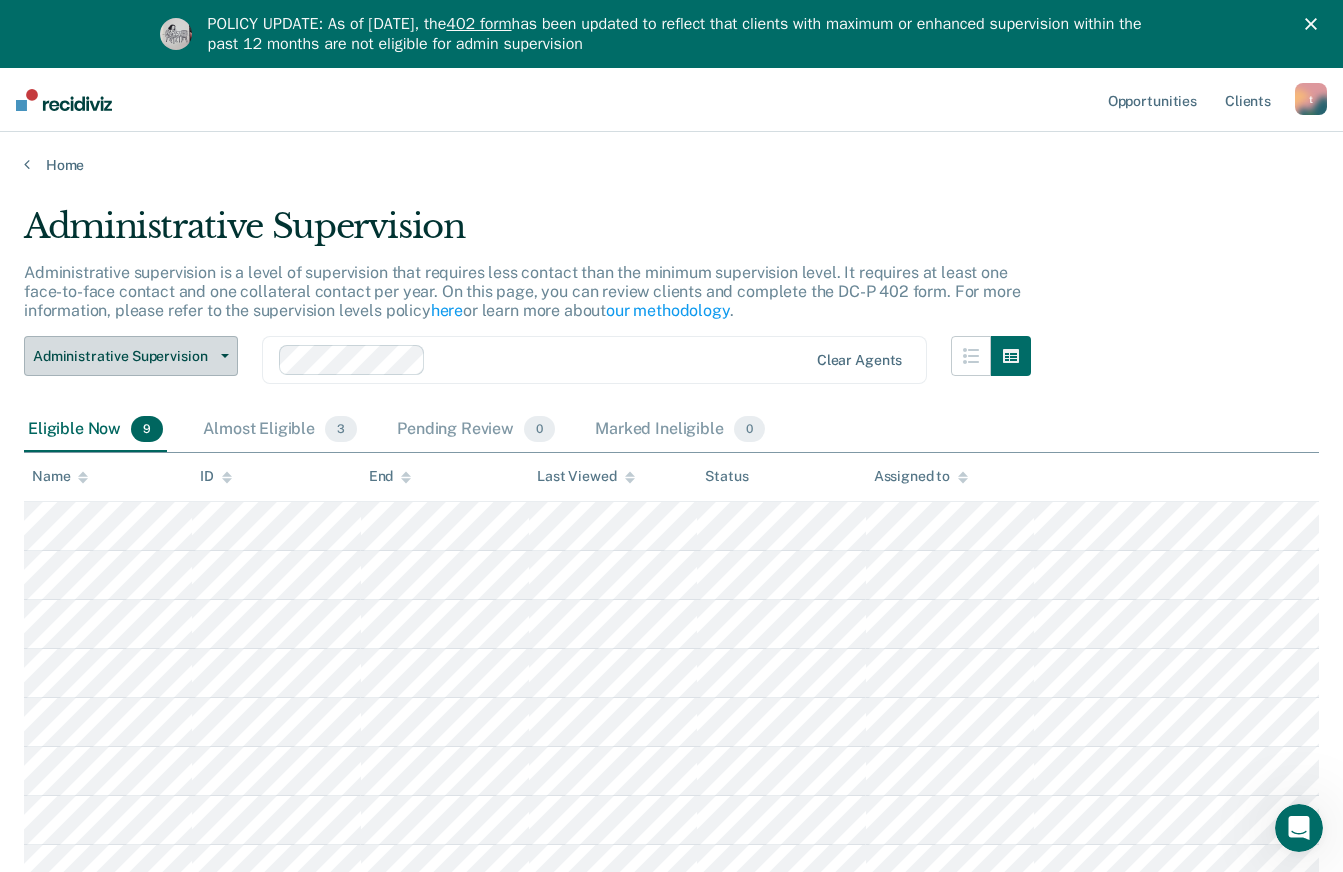 click at bounding box center (225, 356) 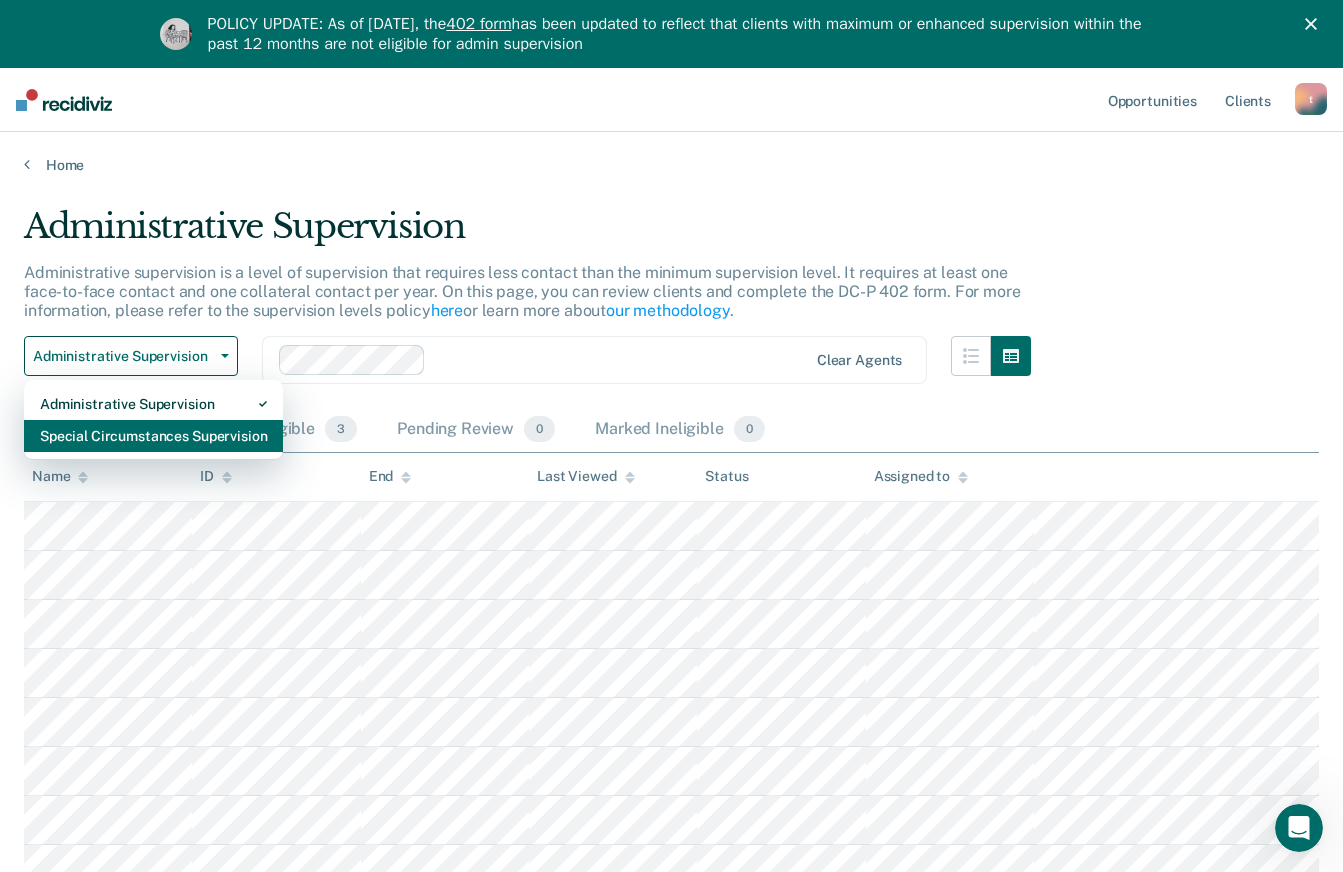 click on "Special Circumstances Supervision" at bounding box center [153, 404] 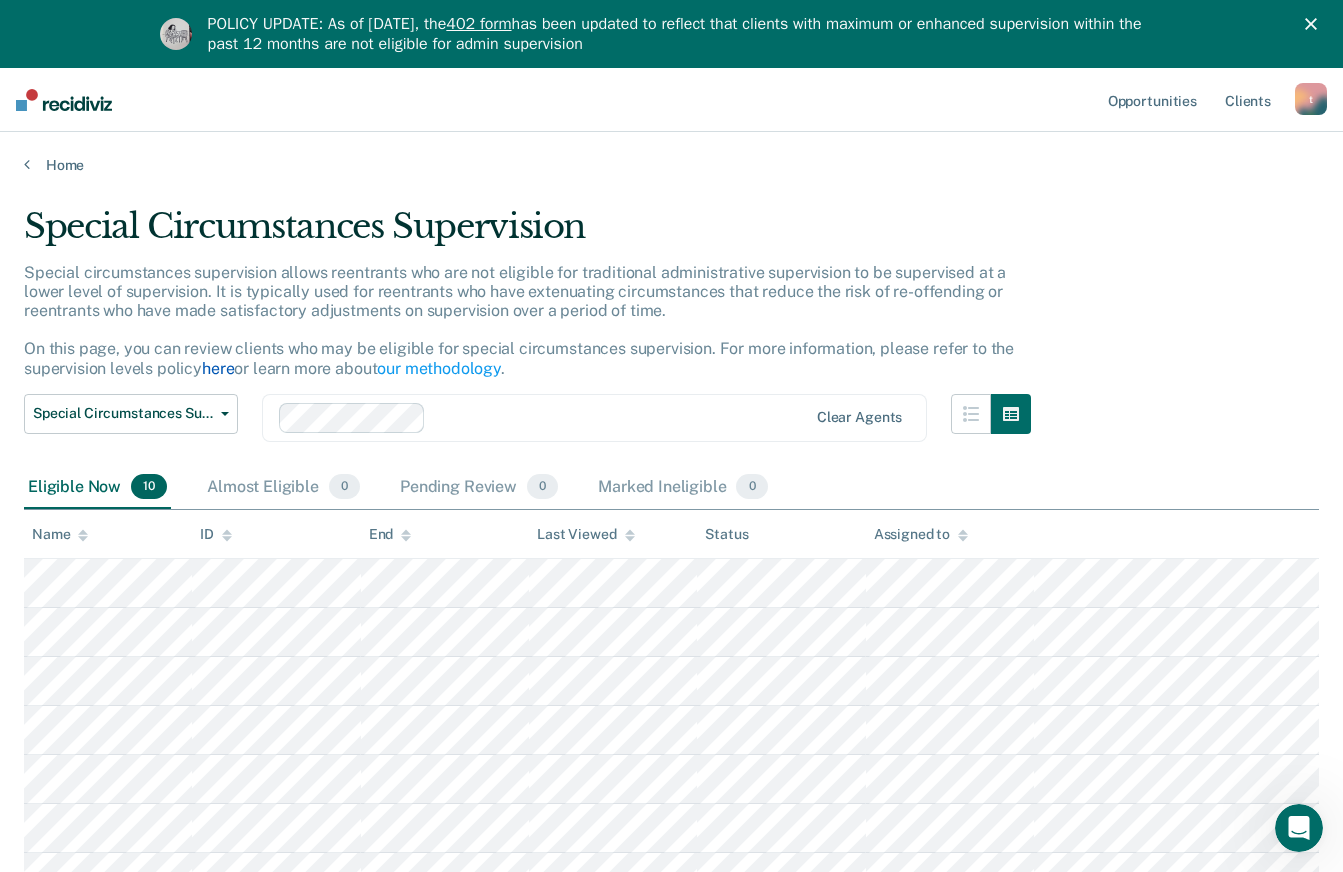 click on "here" at bounding box center (218, 368) 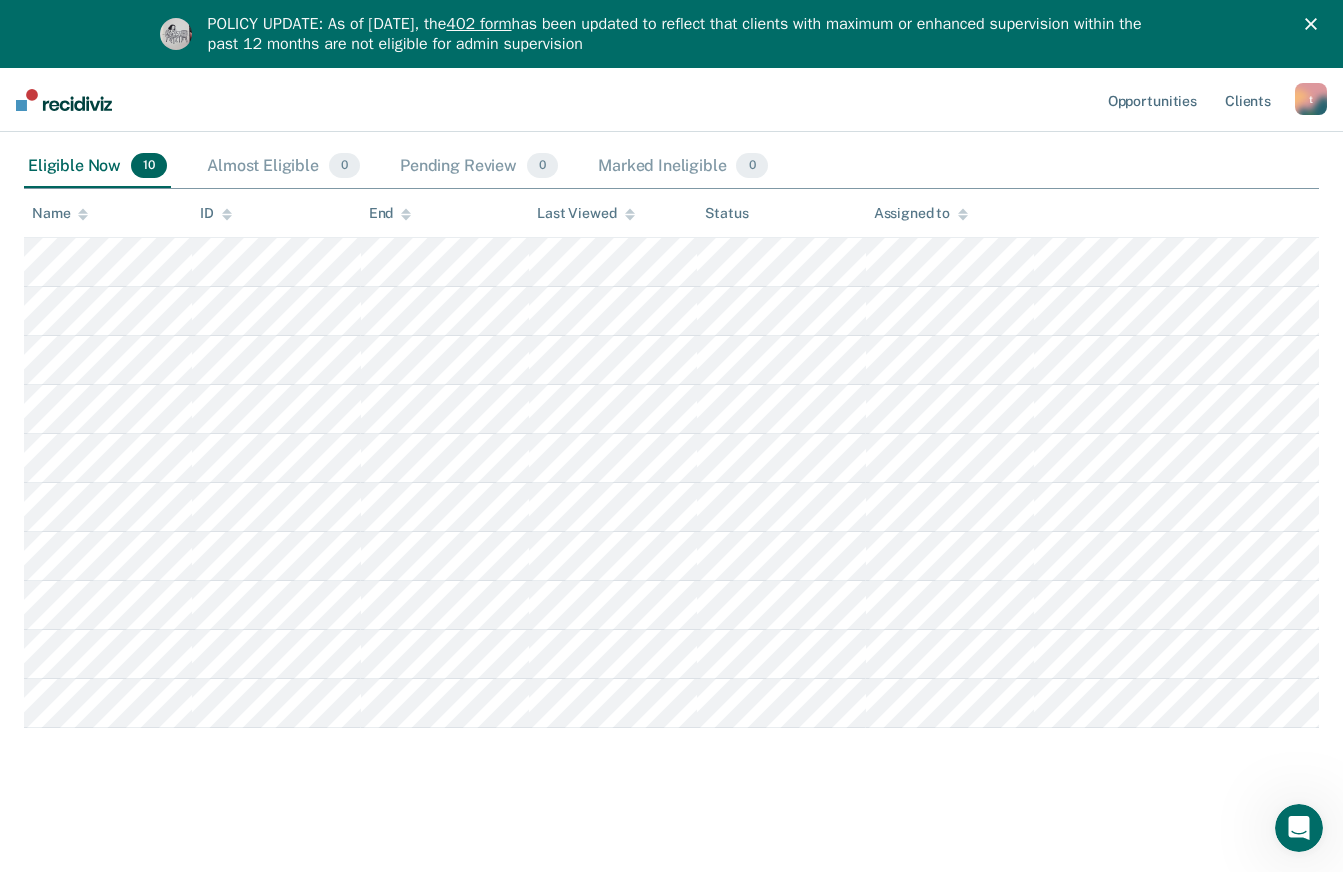 scroll, scrollTop: 0, scrollLeft: 0, axis: both 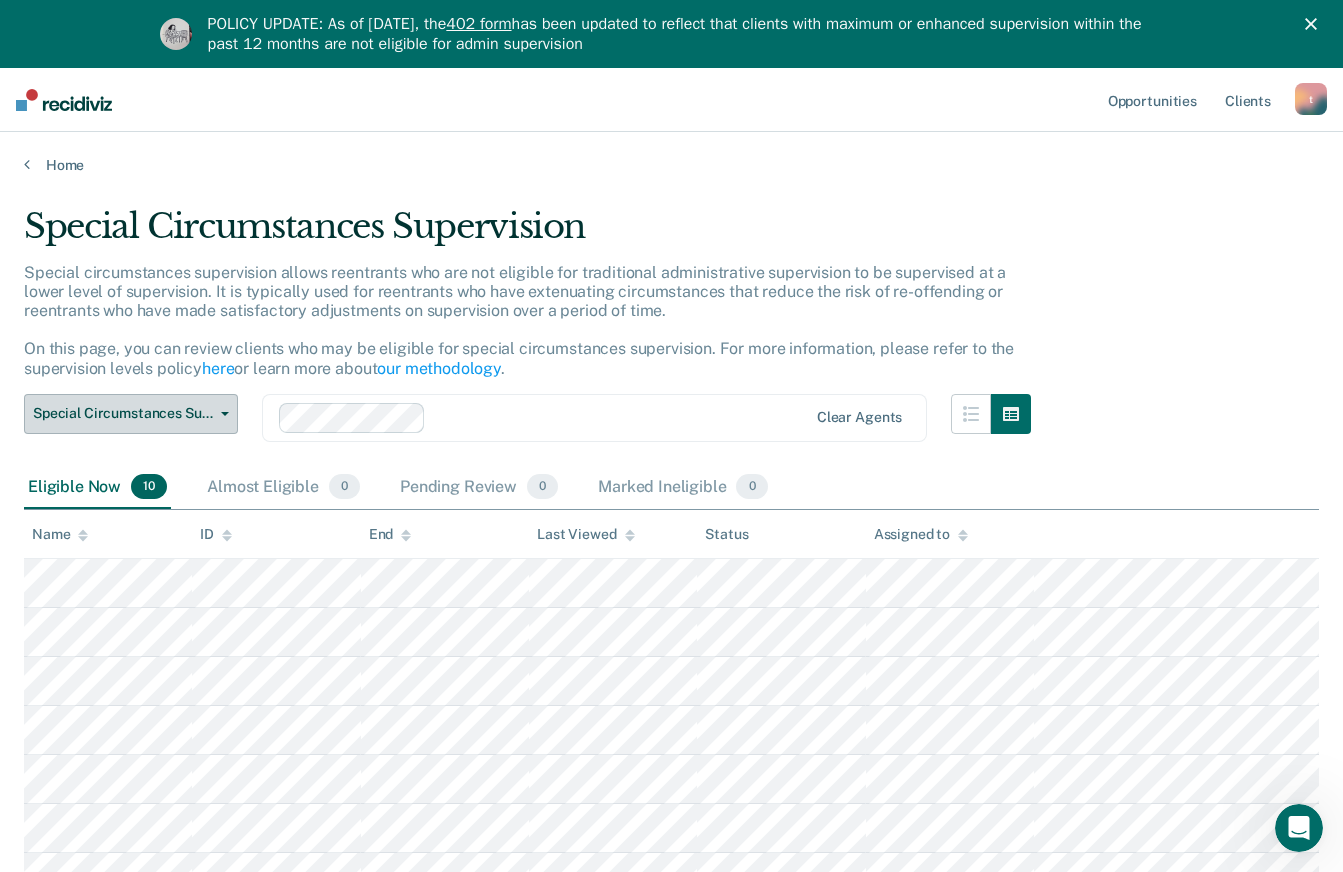 click at bounding box center [221, 414] 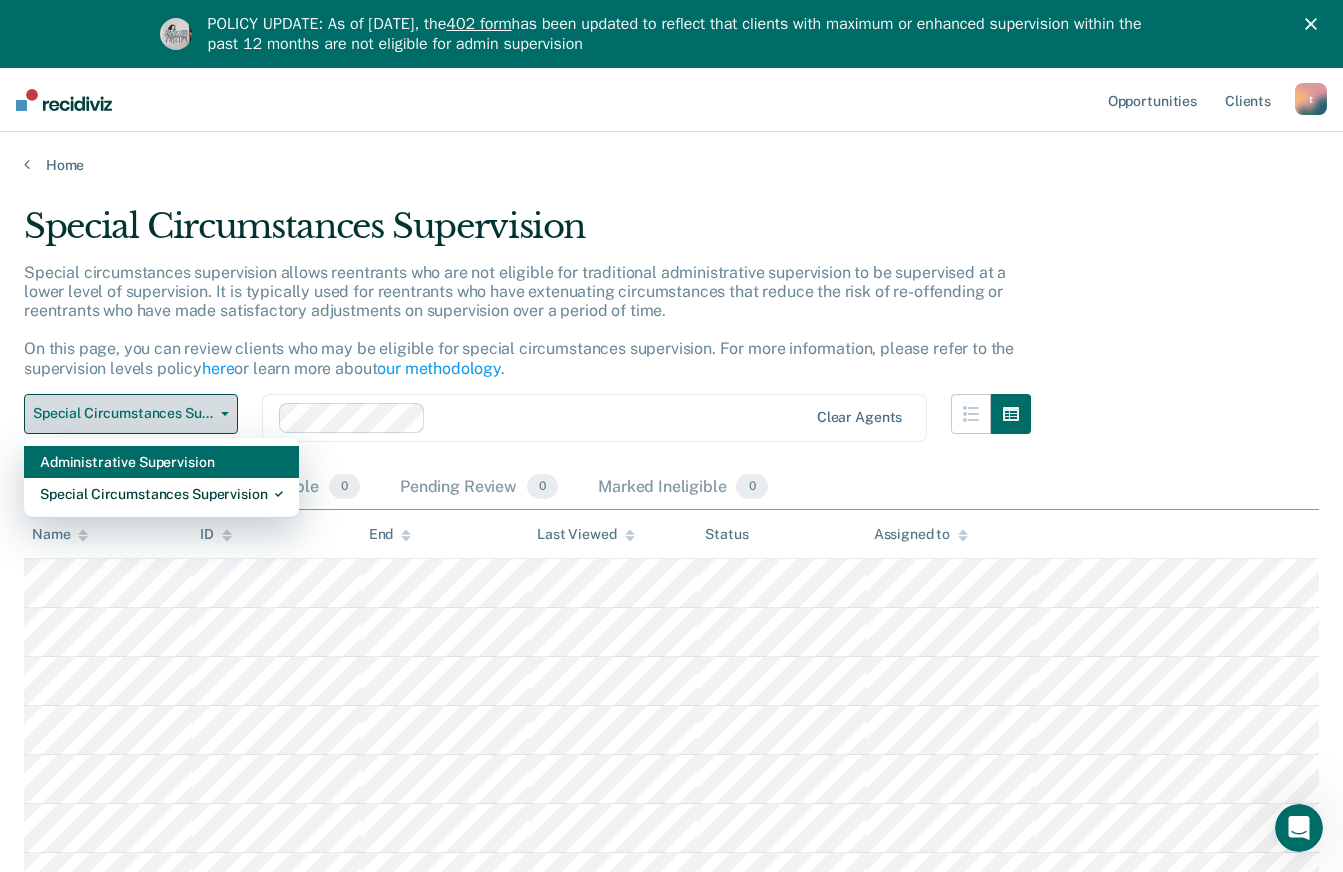 click on "Administrative Supervision" at bounding box center [161, 462] 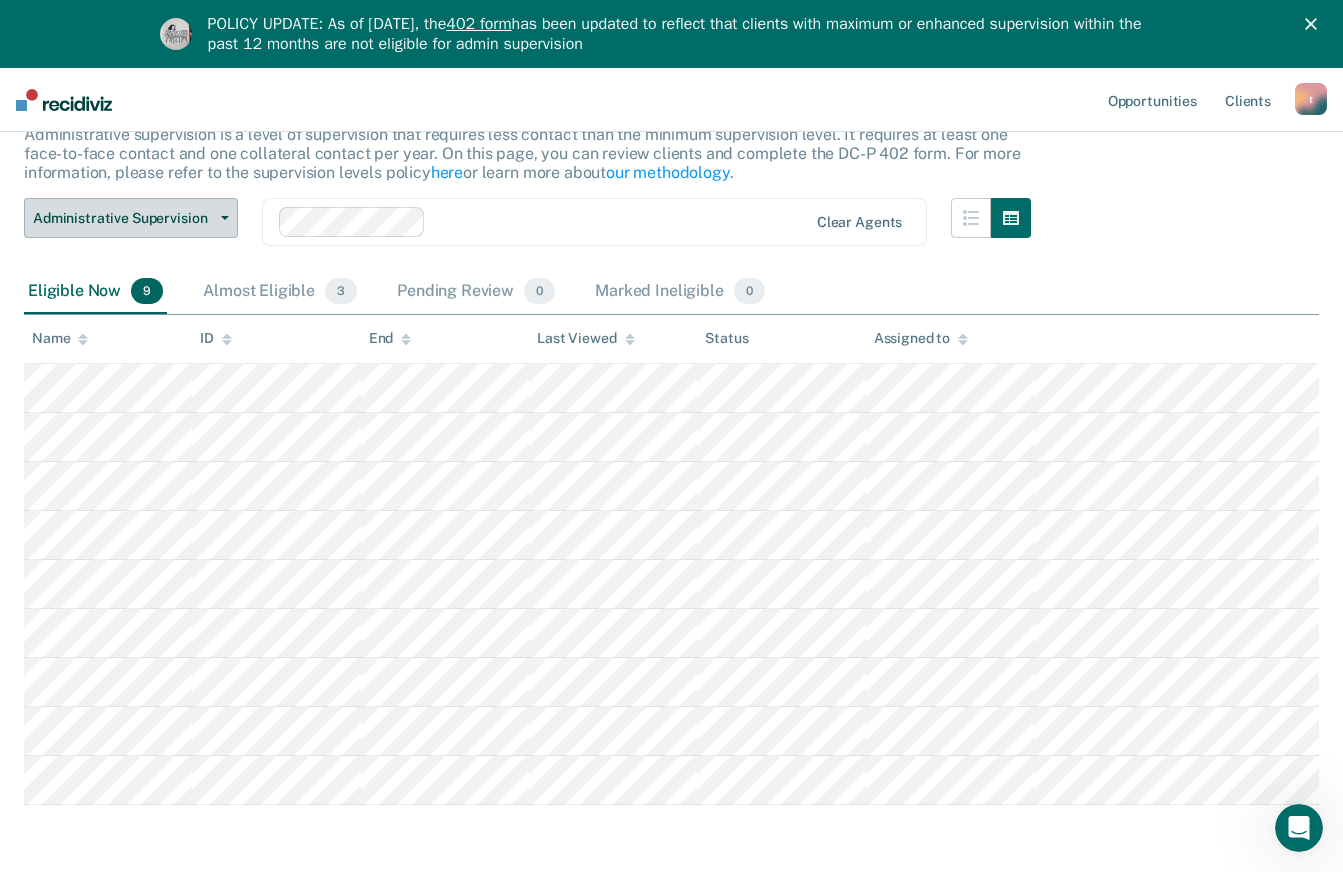 scroll, scrollTop: 215, scrollLeft: 0, axis: vertical 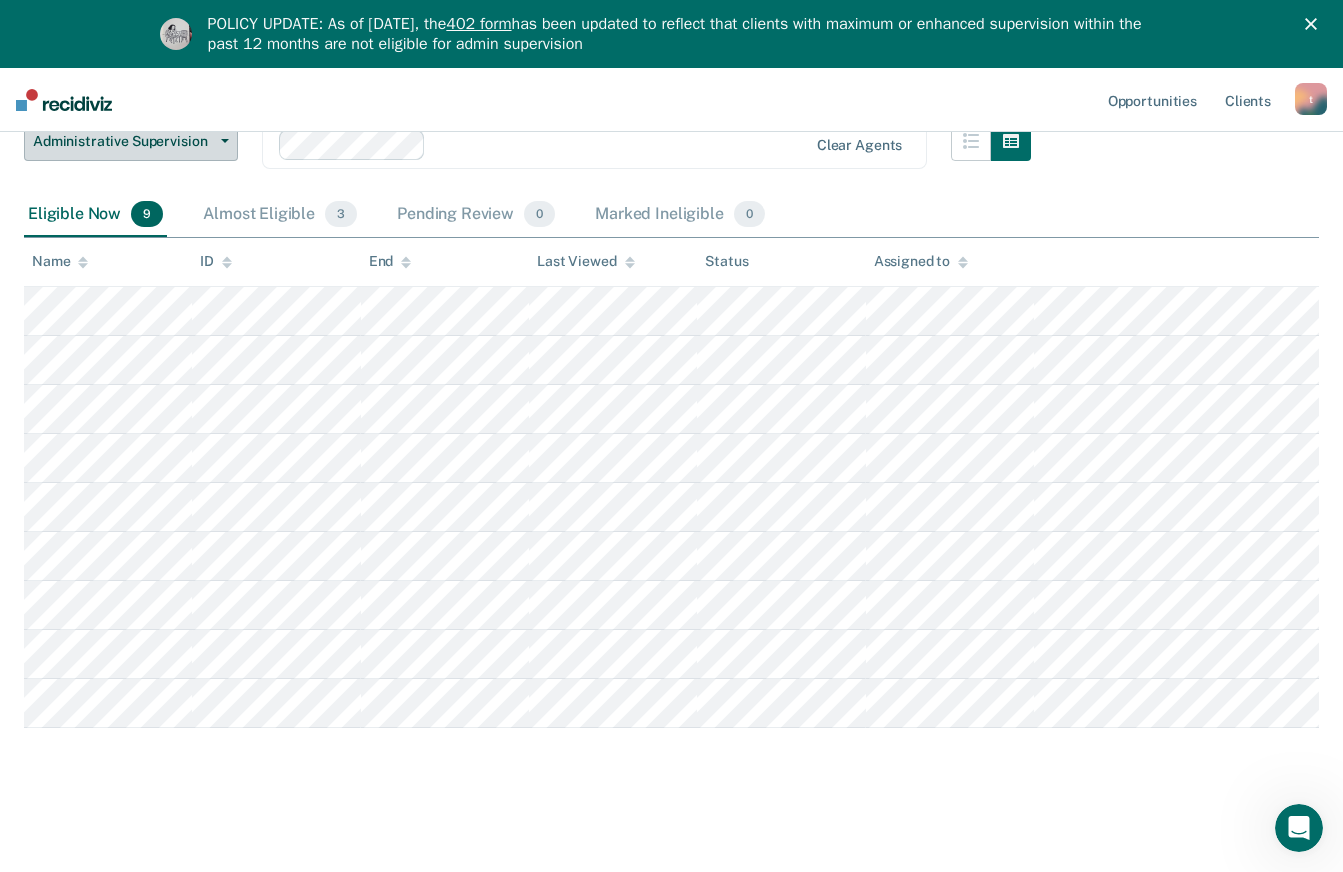 click at bounding box center [225, 141] 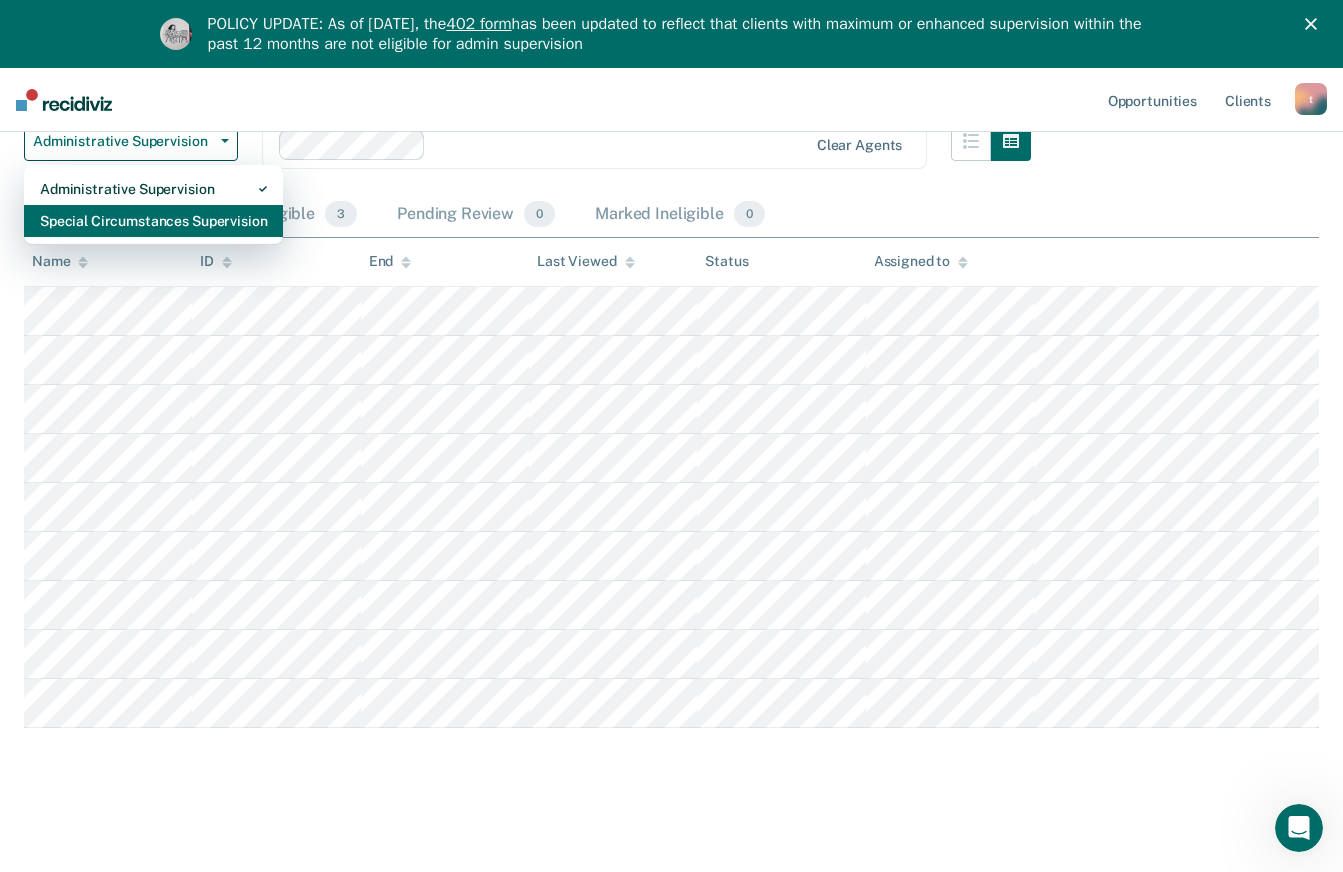 click on "Special Circumstances Supervision" at bounding box center [153, 189] 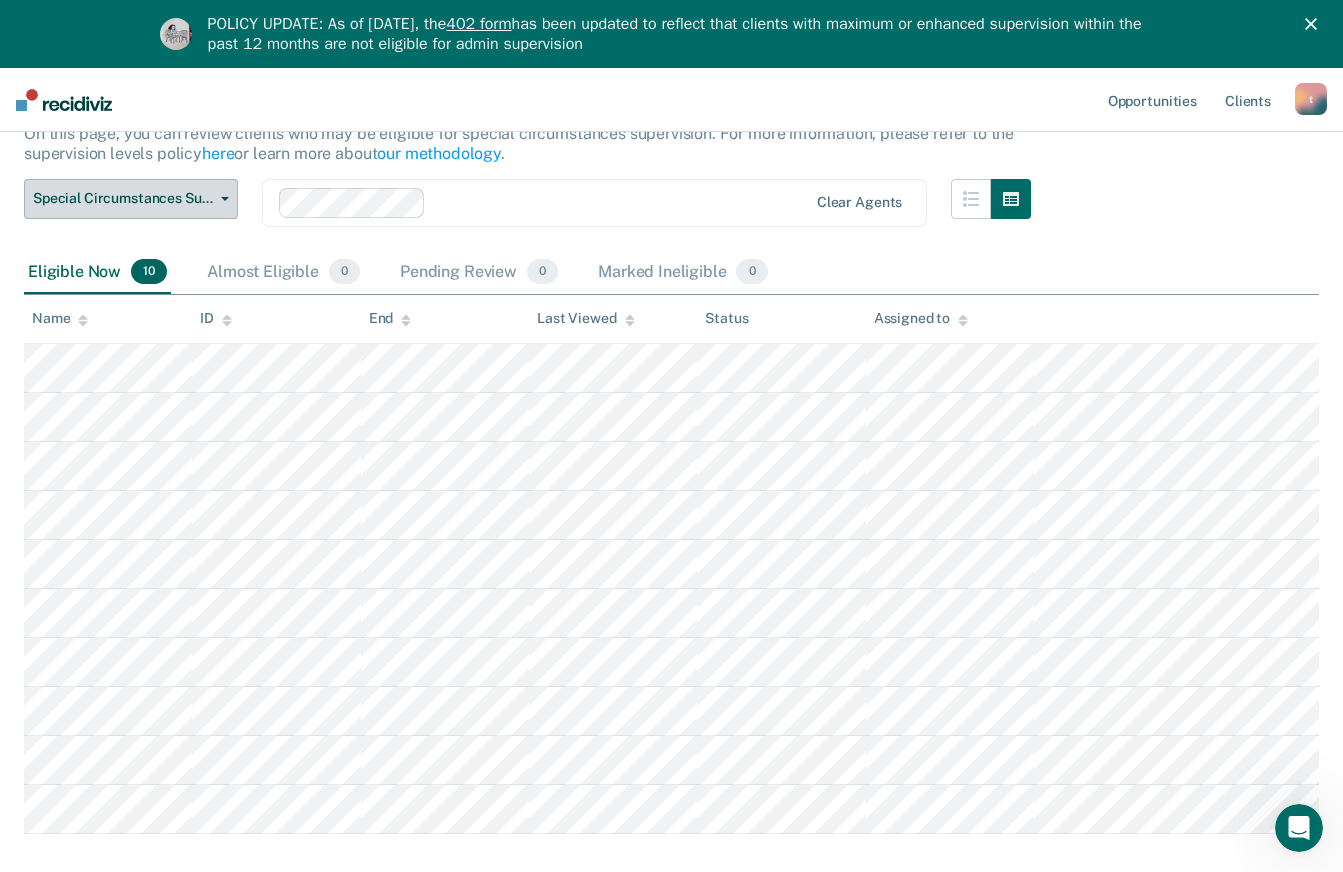 scroll, scrollTop: 0, scrollLeft: 0, axis: both 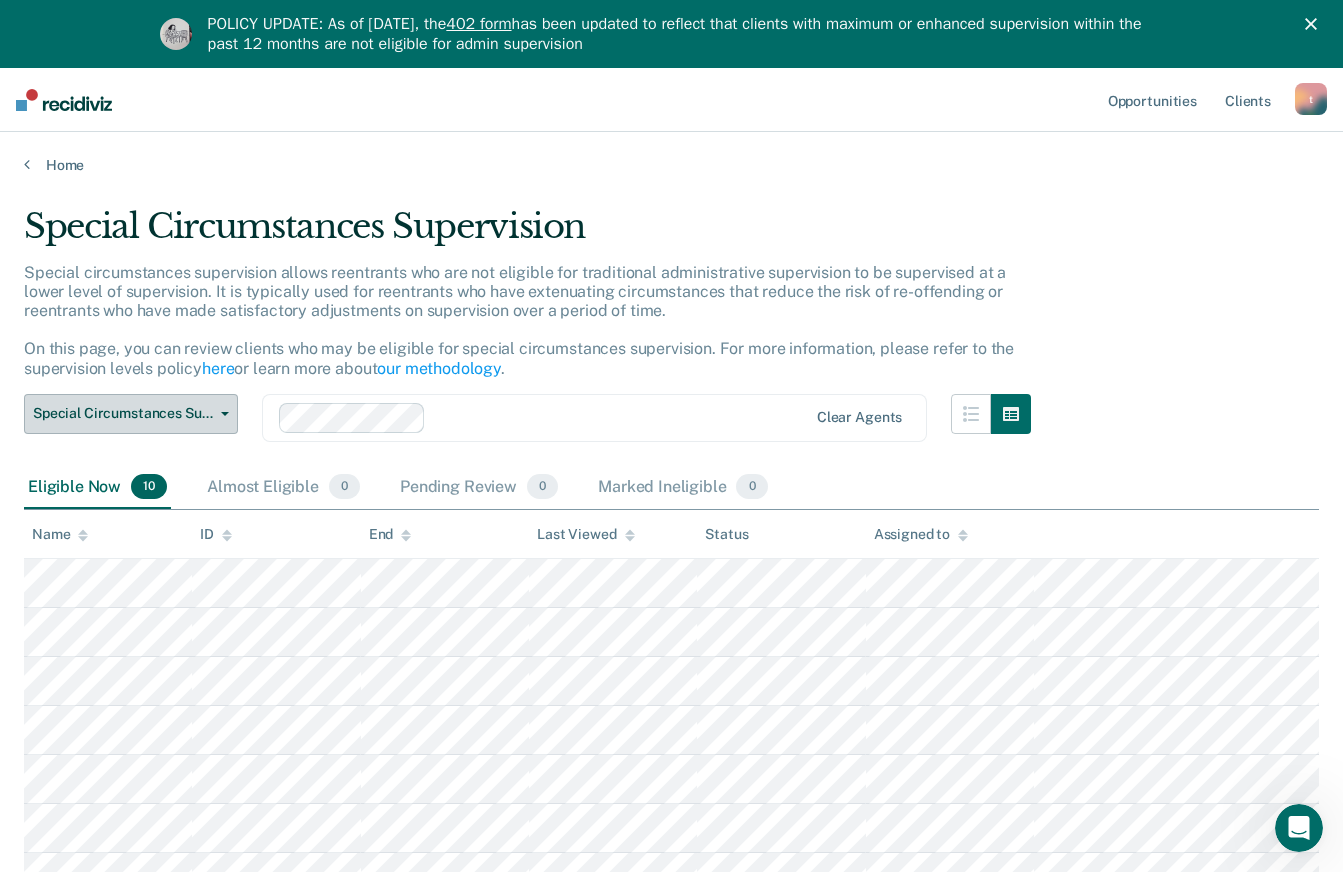 click on "Special Circumstances Supervision" at bounding box center (131, 414) 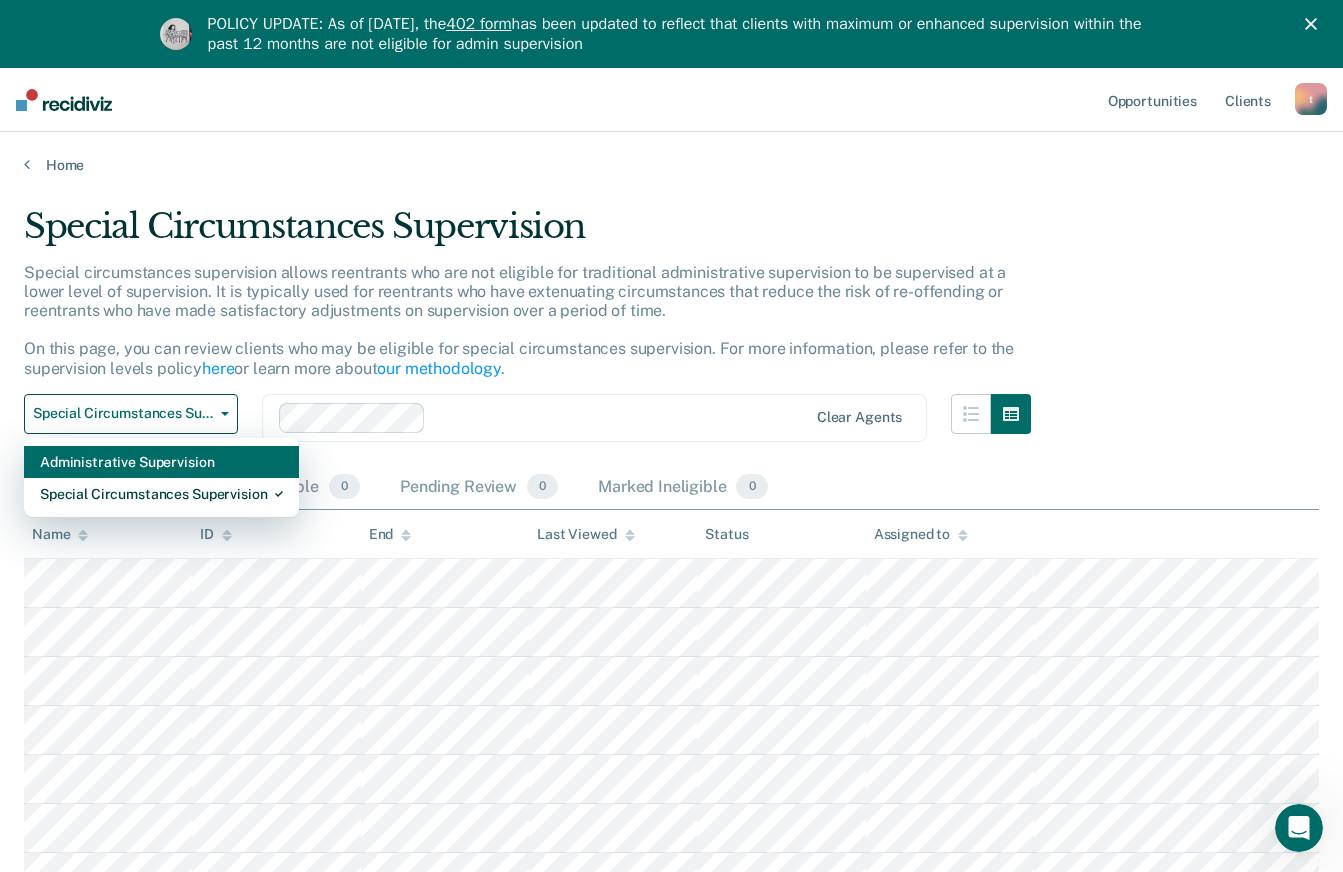 click on "Administrative Supervision" at bounding box center (161, 462) 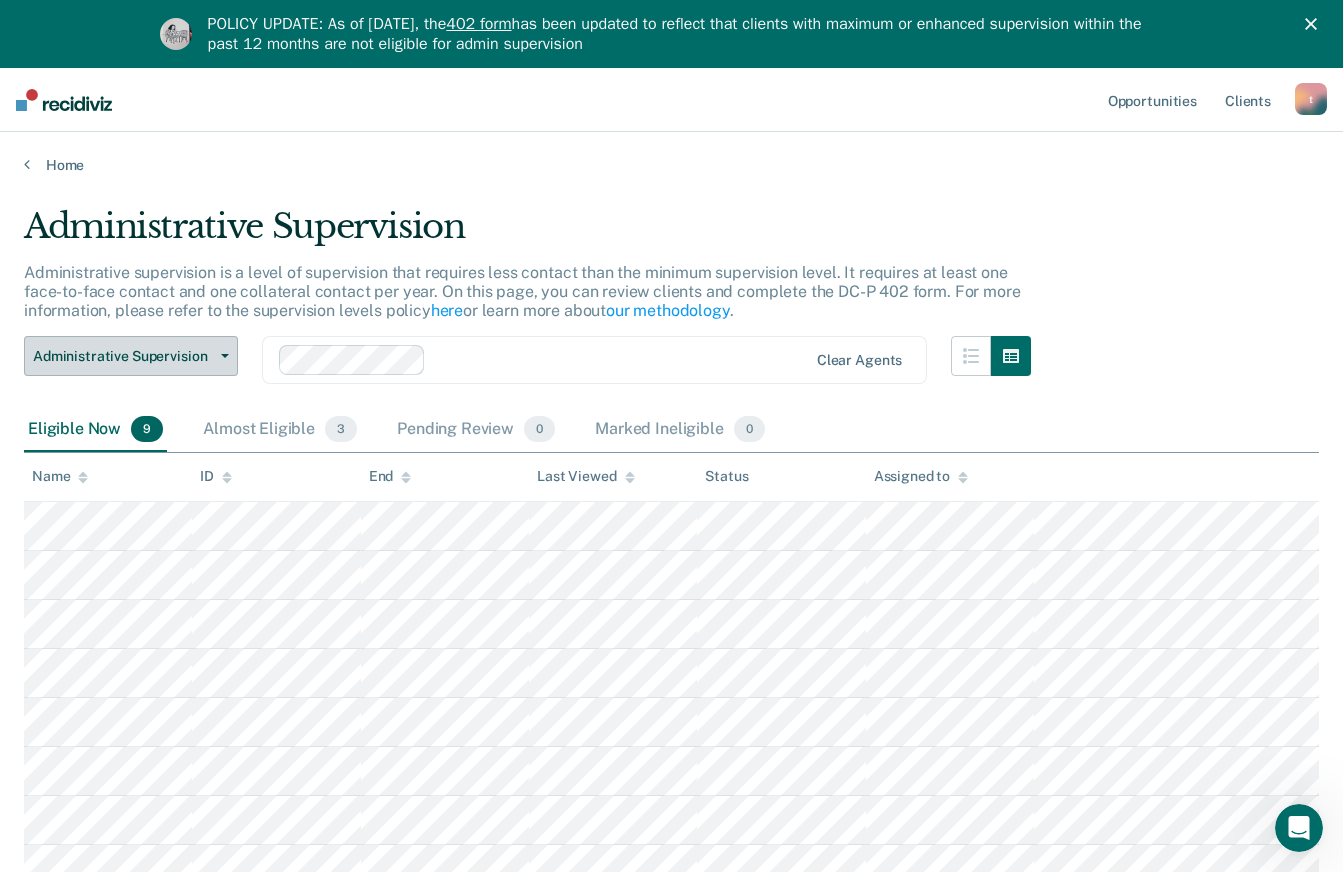 scroll, scrollTop: 121, scrollLeft: 0, axis: vertical 